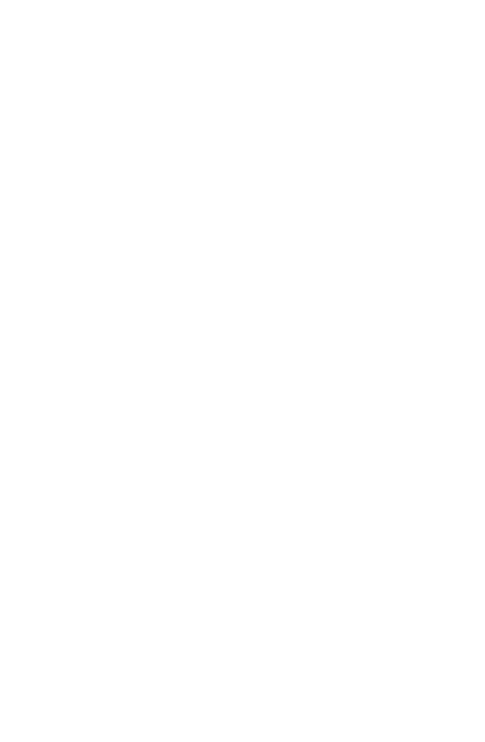 scroll, scrollTop: 0, scrollLeft: 0, axis: both 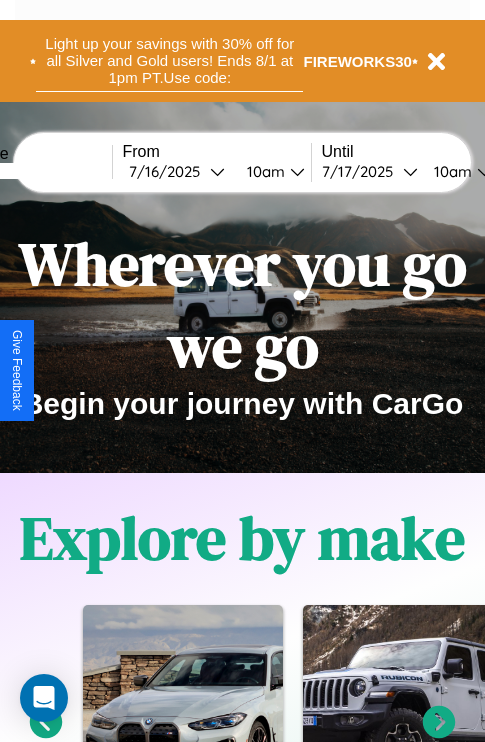 click on "Light up your savings with 30% off for all Silver and Gold users! Ends 8/1 at 1pm PT.  Use code:" at bounding box center (169, 61) 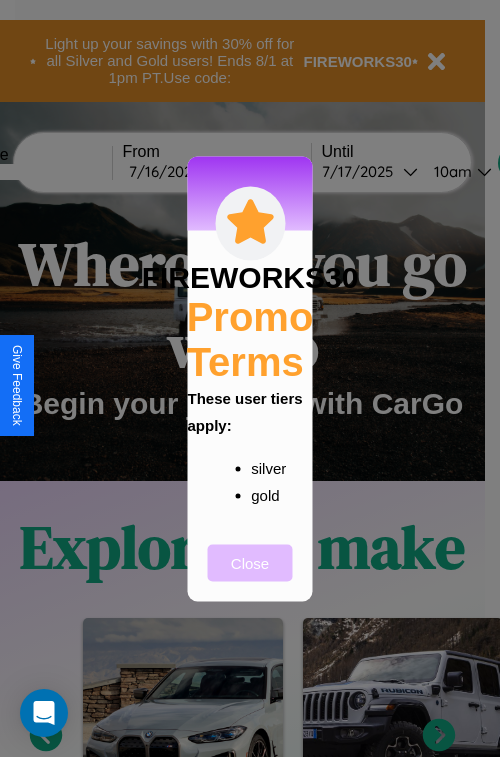 click on "Close" at bounding box center [250, 562] 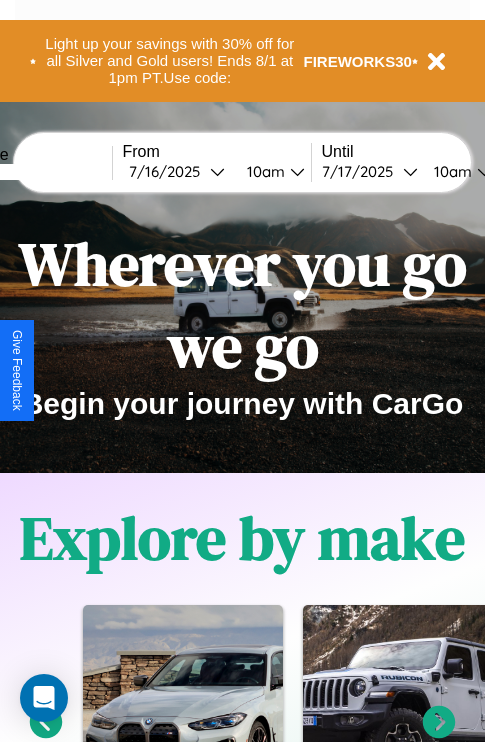 scroll, scrollTop: 2423, scrollLeft: 0, axis: vertical 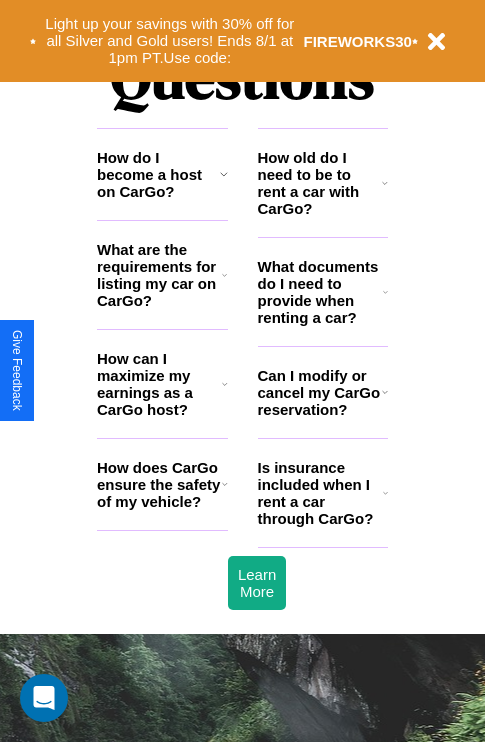 click on "Is insurance included when I rent a car through CarGo?" at bounding box center (320, 493) 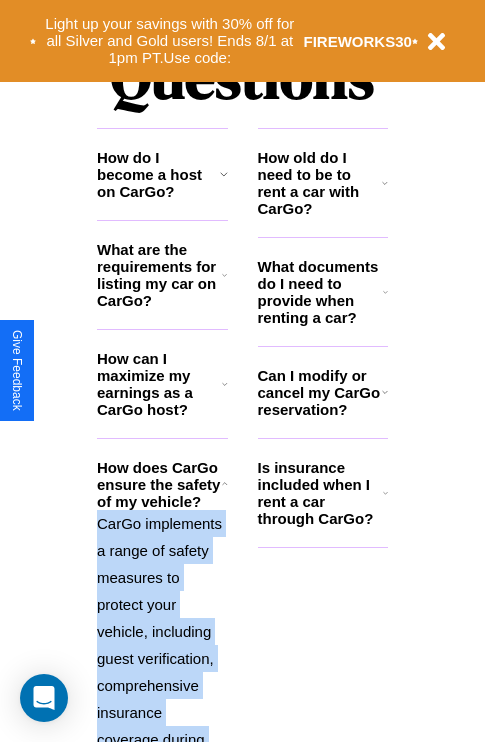 click 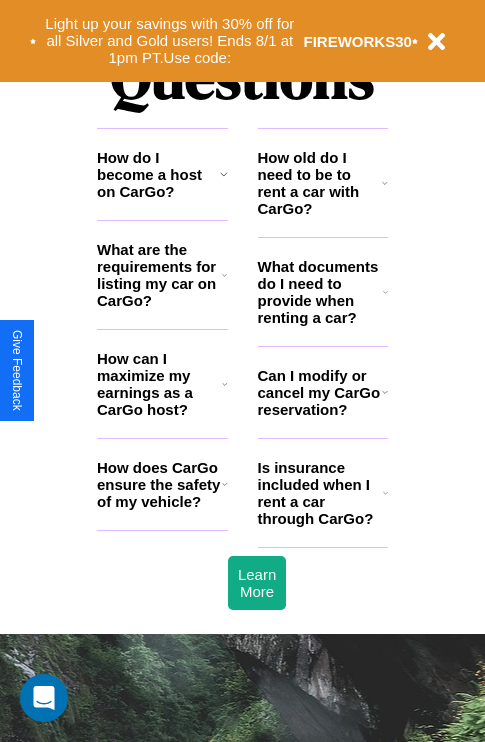 click 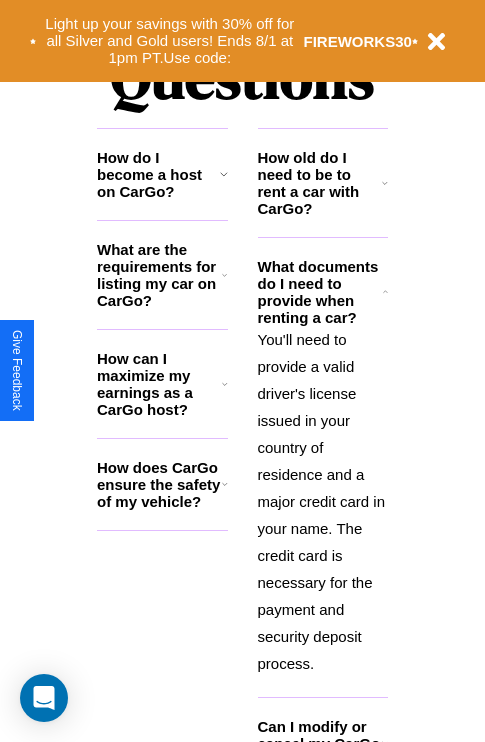 click on "You'll need to provide a valid driver's license issued in your country of residence and a major credit card in your name. The credit card is necessary for the payment and security deposit process." at bounding box center (323, 501) 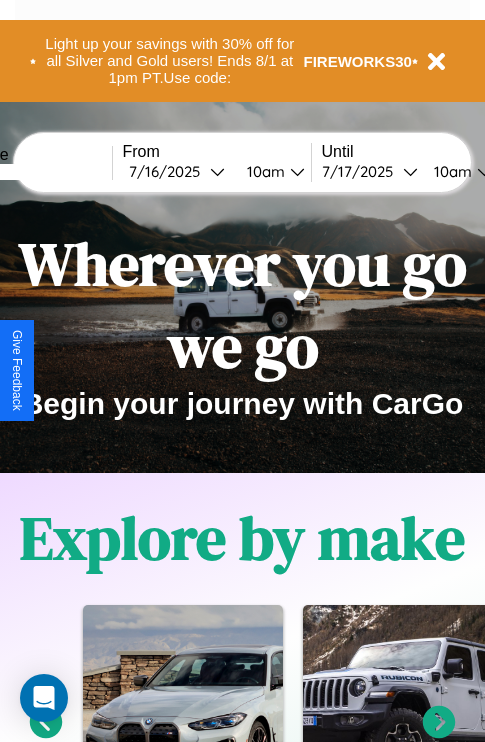 click at bounding box center [37, 172] 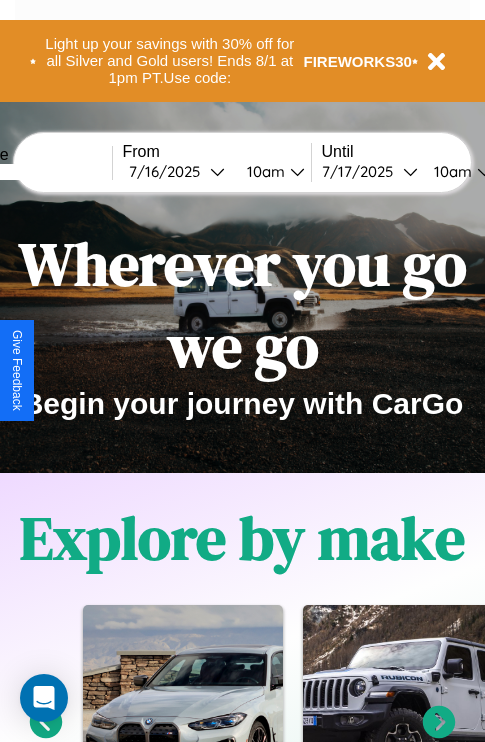 type on "******" 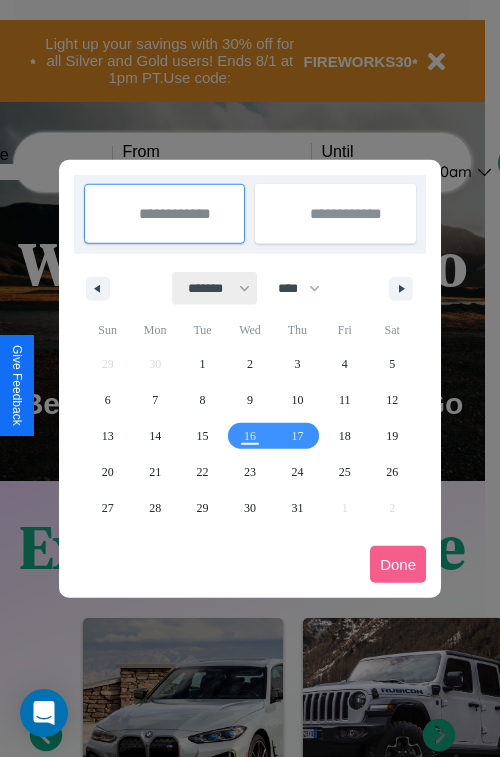 click on "******* ******** ***** ***** *** **** **** ****** ********* ******* ******** ********" at bounding box center [215, 288] 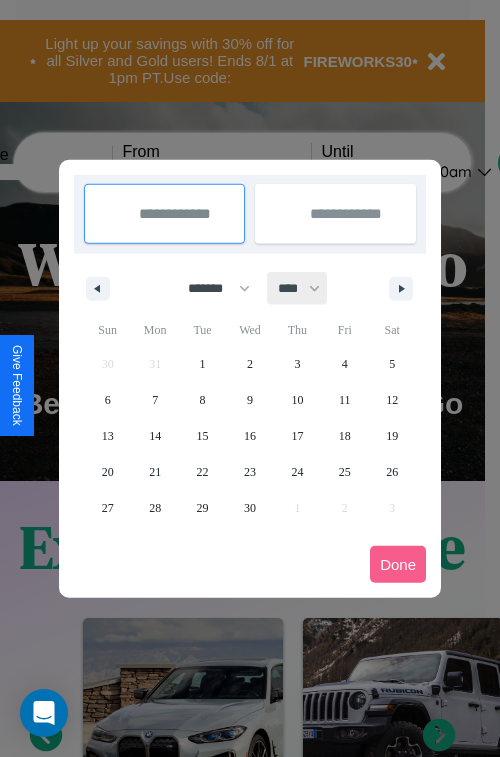 click on "**** **** **** **** **** **** **** **** **** **** **** **** **** **** **** **** **** **** **** **** **** **** **** **** **** **** **** **** **** **** **** **** **** **** **** **** **** **** **** **** **** **** **** **** **** **** **** **** **** **** **** **** **** **** **** **** **** **** **** **** **** **** **** **** **** **** **** **** **** **** **** **** **** **** **** **** **** **** **** **** **** **** **** **** **** **** **** **** **** **** **** **** **** **** **** **** **** **** **** **** **** **** **** **** **** **** **** **** **** **** **** **** **** **** **** **** **** **** **** **** ****" at bounding box center (298, 288) 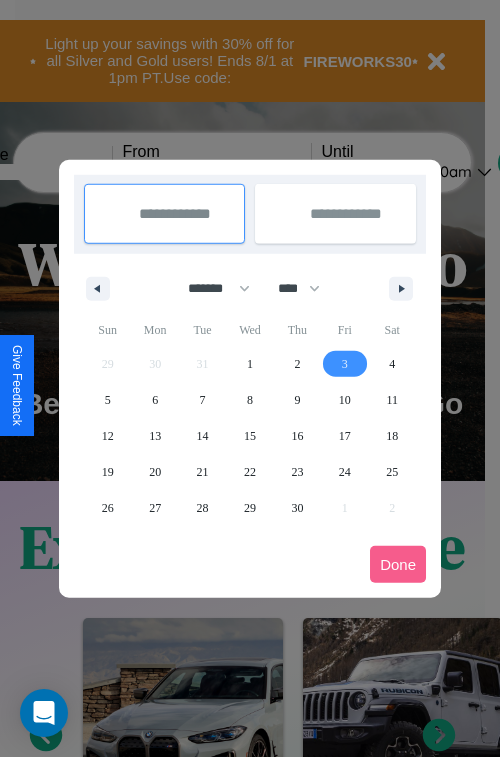 click on "3" at bounding box center (345, 364) 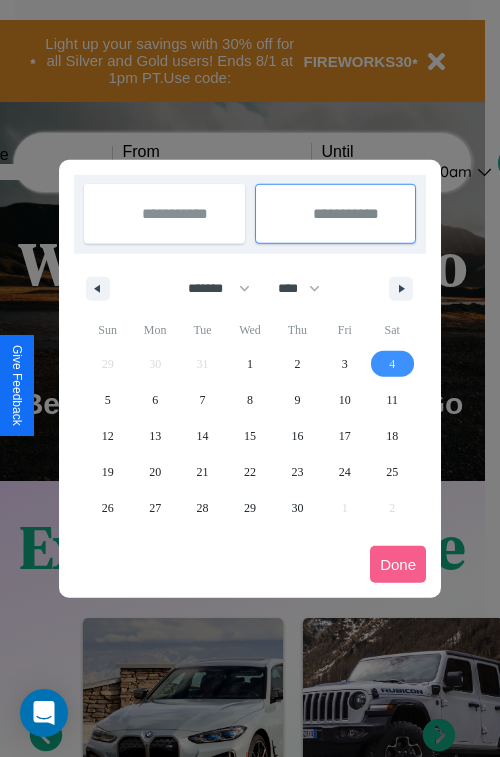 click on "4" at bounding box center (392, 364) 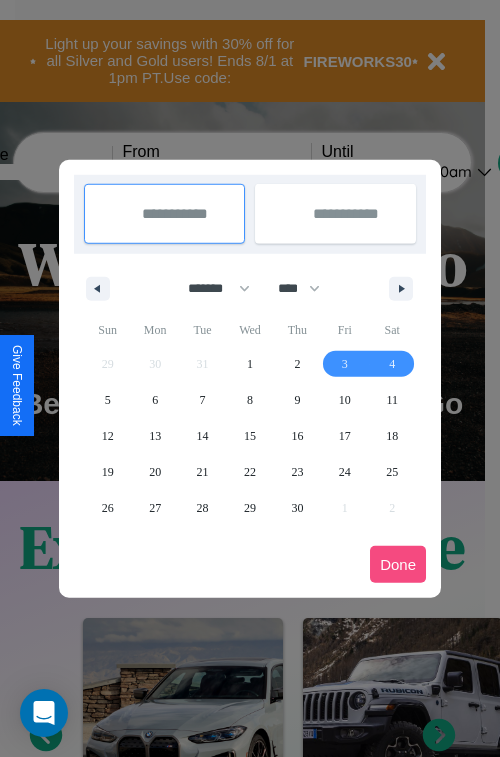 click on "Done" at bounding box center [398, 564] 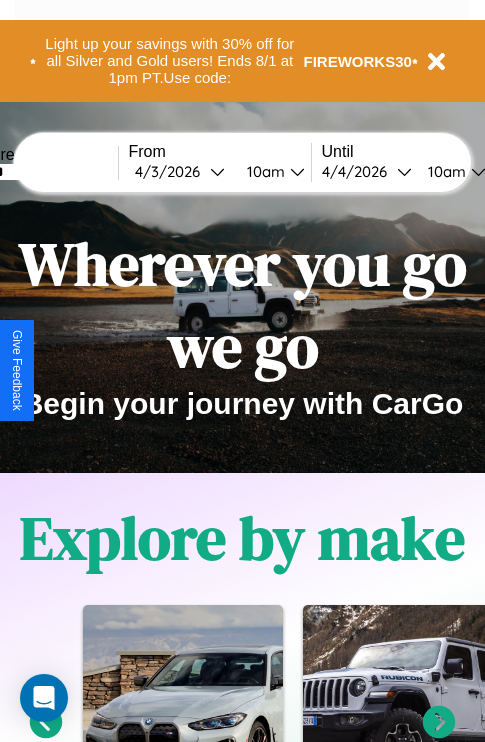click on "10am" at bounding box center (263, 171) 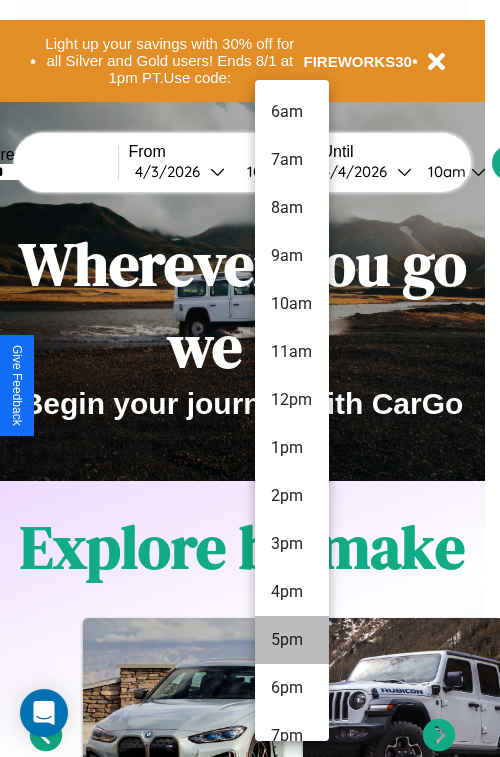 click on "5pm" at bounding box center [292, 640] 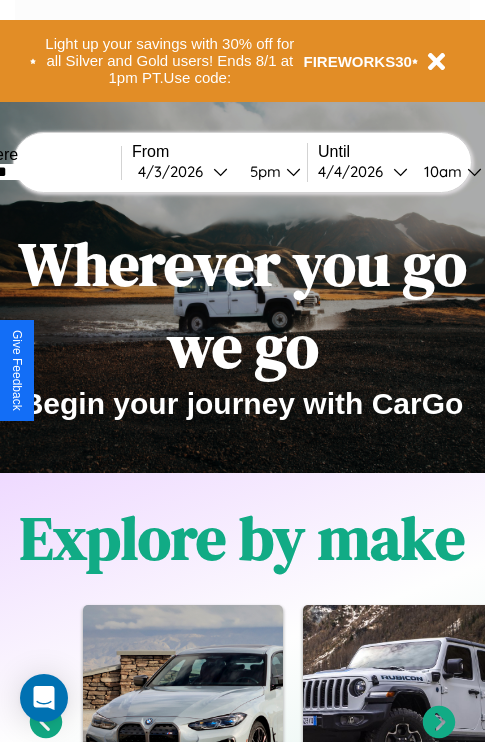 scroll, scrollTop: 0, scrollLeft: 65, axis: horizontal 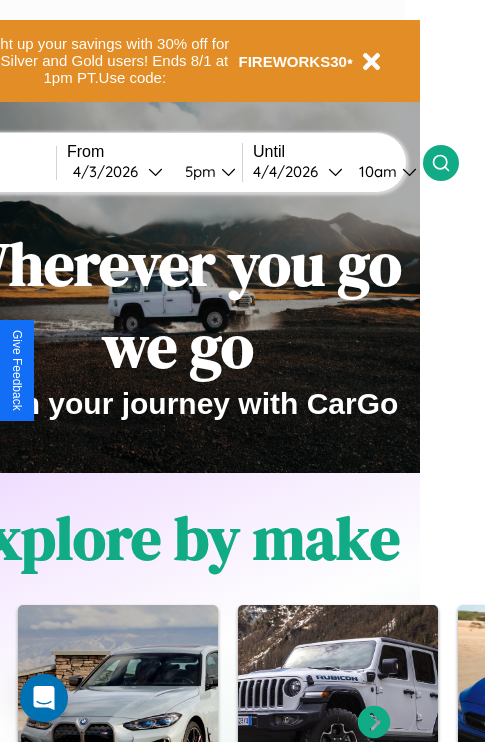 click 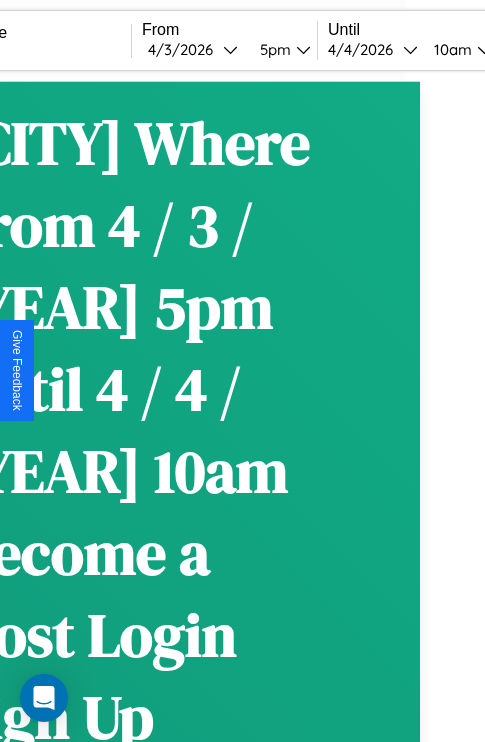 scroll, scrollTop: 0, scrollLeft: 0, axis: both 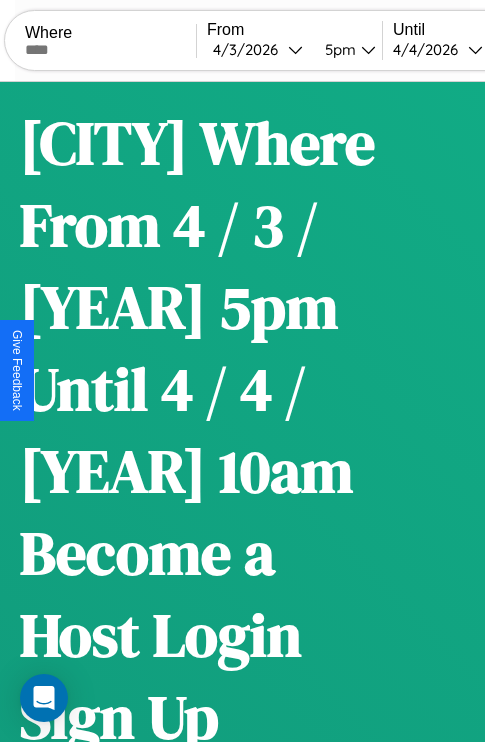 click on "Filters" at bounding box center [432, 3628] 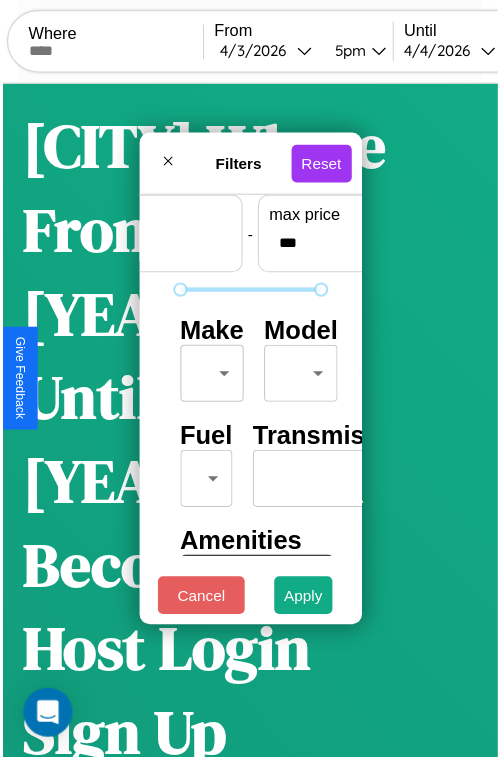 scroll, scrollTop: 59, scrollLeft: 0, axis: vertical 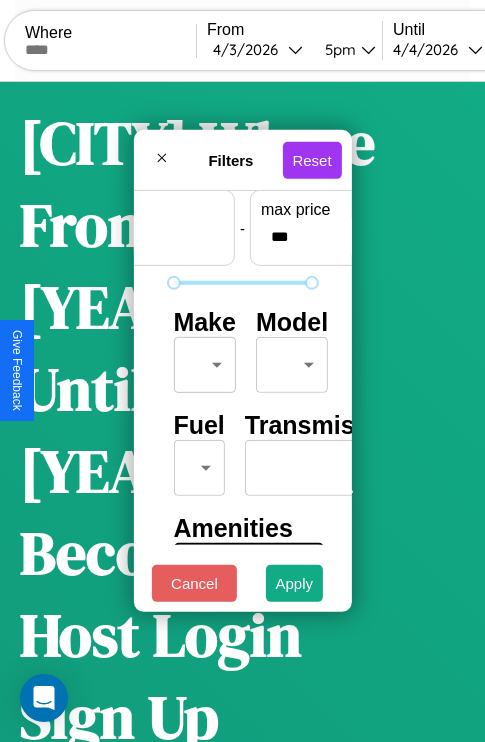 click on "CarGo Where From 4 / 3 / [YEAR] 5pm Until 4 / 4 / [YEAR] 10am Become a Host Login Sign Up Sydney Filters 126  cars in this area These cars can be picked up in this city. Nissan   Maxima   2023 Available $ 40  / day $ 40  est. total Tesla   Model 3   2018 Available $ 50  / day $ 50  est. total Alfa Romeo   4C   2014 Available $ 150  / day $ 150  est. total Jeep   Gladiator   2019 Available $ 180  / day $ 180  est. total Volvo   NE64   2014 Unavailable $ 90  / day $ 90  est. total Ford   L8000   2014 Available $ 150  / day $ 150  est. total Hummer   H3   2014 Available $ 190  / day $ 190  est. total Chrysler   Caravan   2014 Available $ 170  / day $ 170  est. total Bentley   Rolls-Royce Park Ward   2023 Available $ 130  / day $ 130  est. total Lamborghini   147   2020 Available $ 30  / day $ 30  est. total Land Rover   New Range Rover   2023 Available $ 50  / day $ 50  est. total Ford   Aerostar   2020 Available $ 170  / day $ 170  est. total Dodge   W-Series   2024 Available $ 90  / day $ 90  est. total Lexus   HS" at bounding box center [242, 3897] 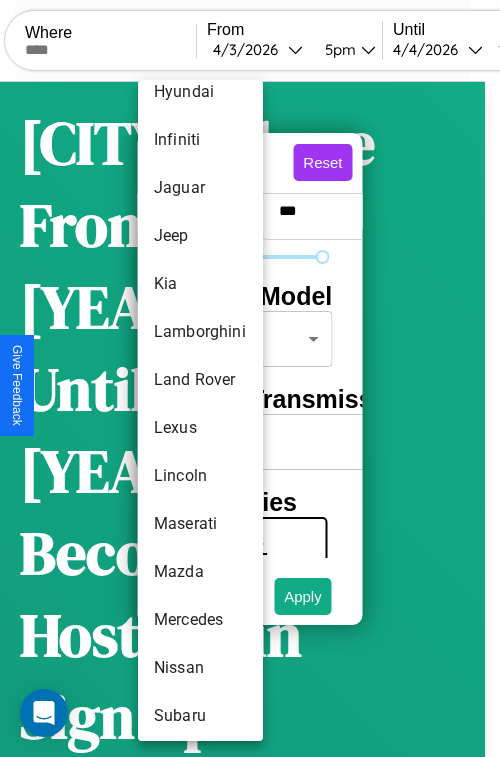 scroll, scrollTop: 902, scrollLeft: 0, axis: vertical 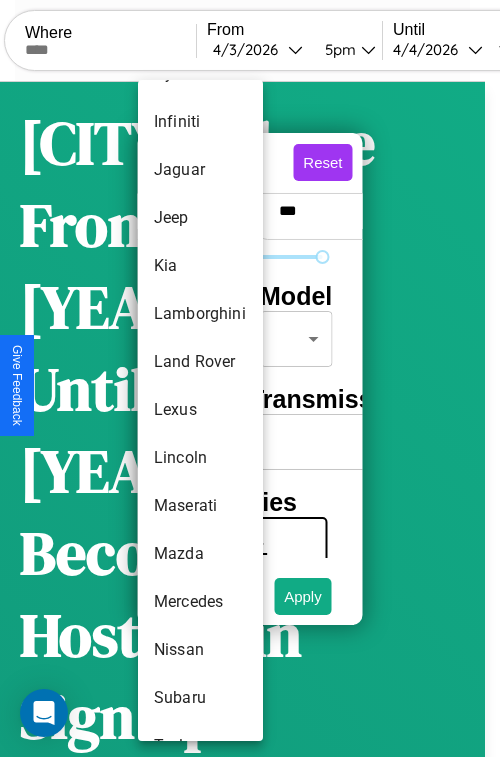 click on "Lexus" at bounding box center [200, 410] 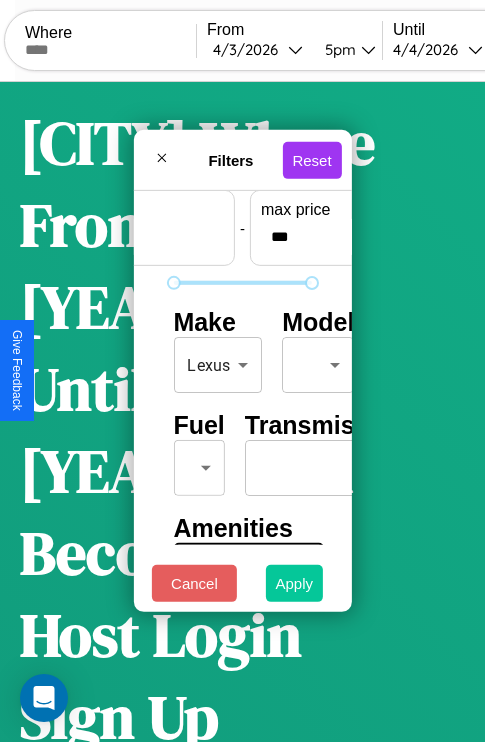 click on "Apply" at bounding box center (295, 583) 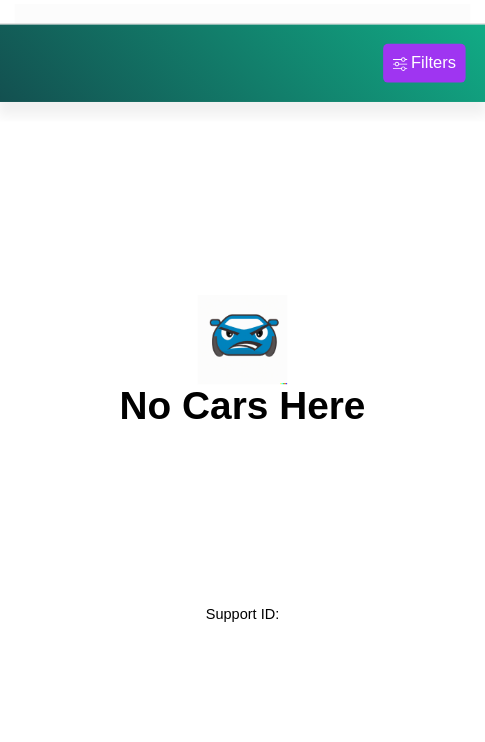 scroll, scrollTop: 0, scrollLeft: 0, axis: both 